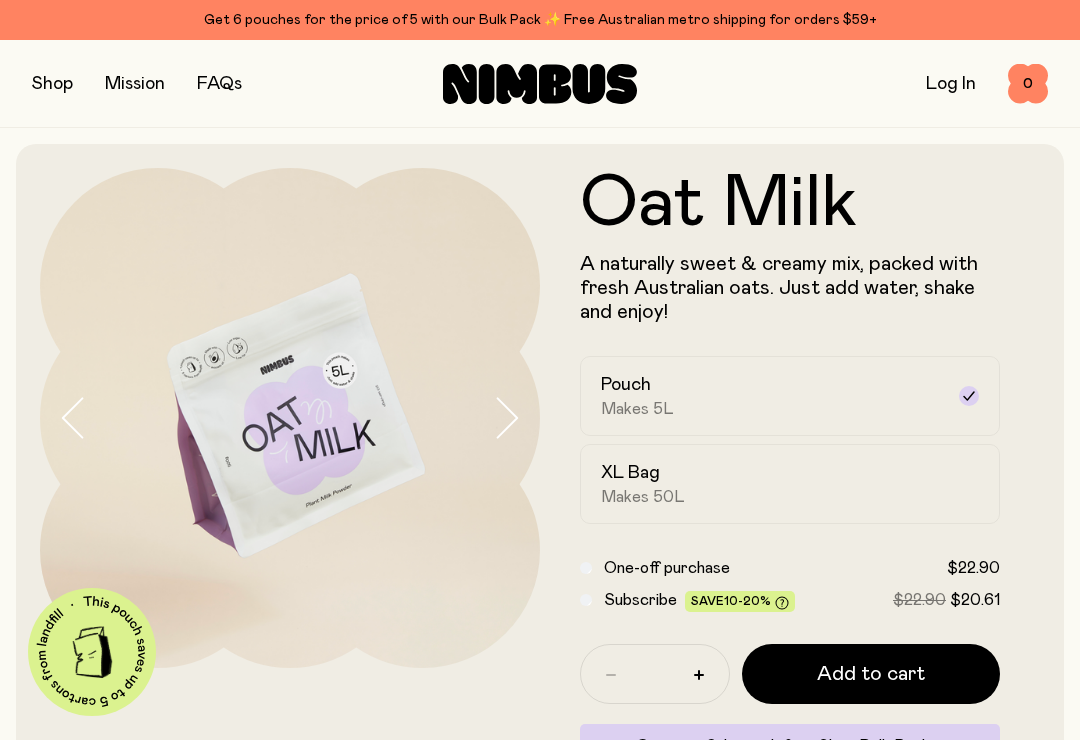 scroll, scrollTop: 0, scrollLeft: 0, axis: both 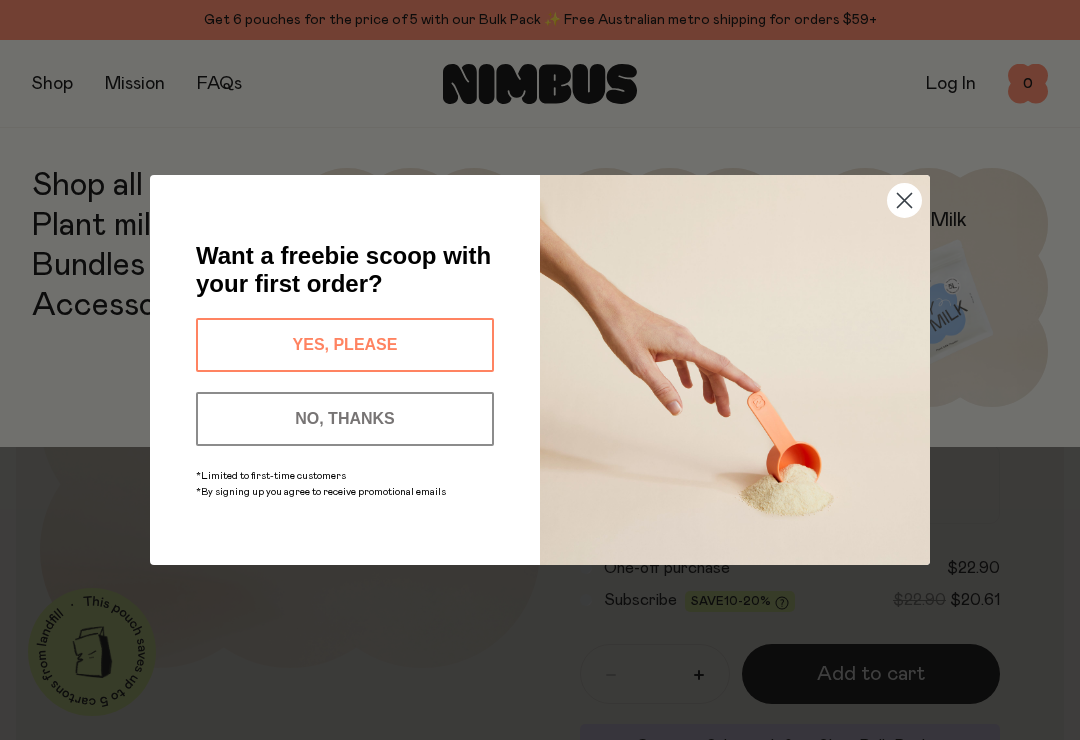 click at bounding box center [735, 370] 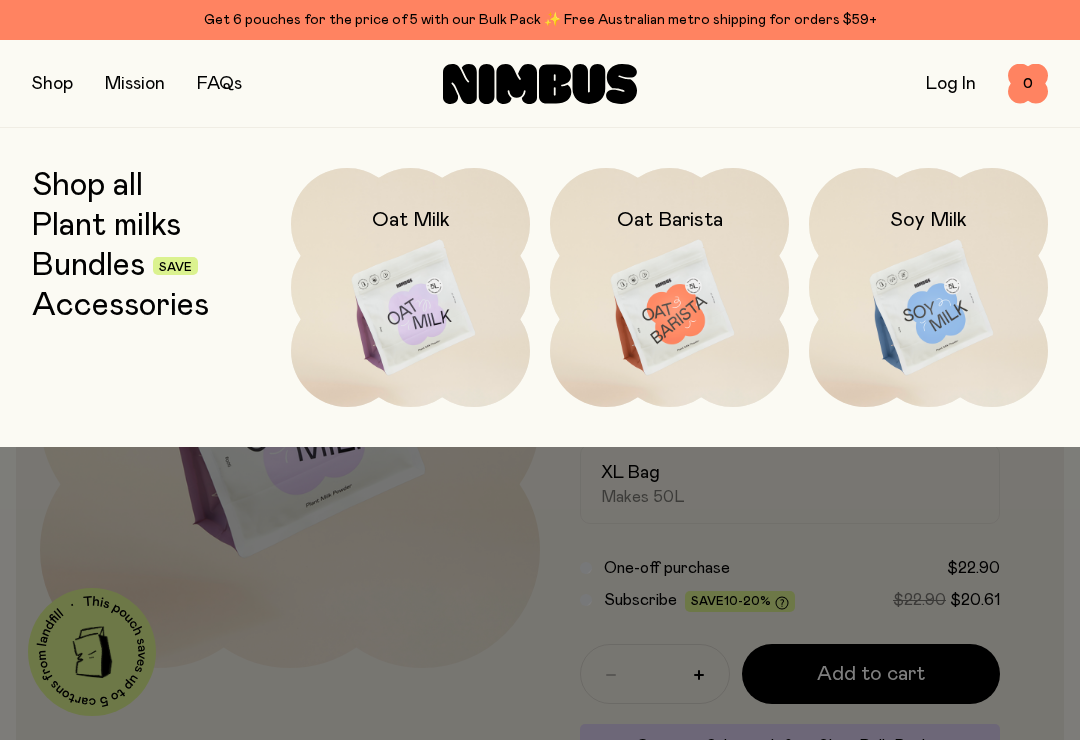 click at bounding box center [669, 308] 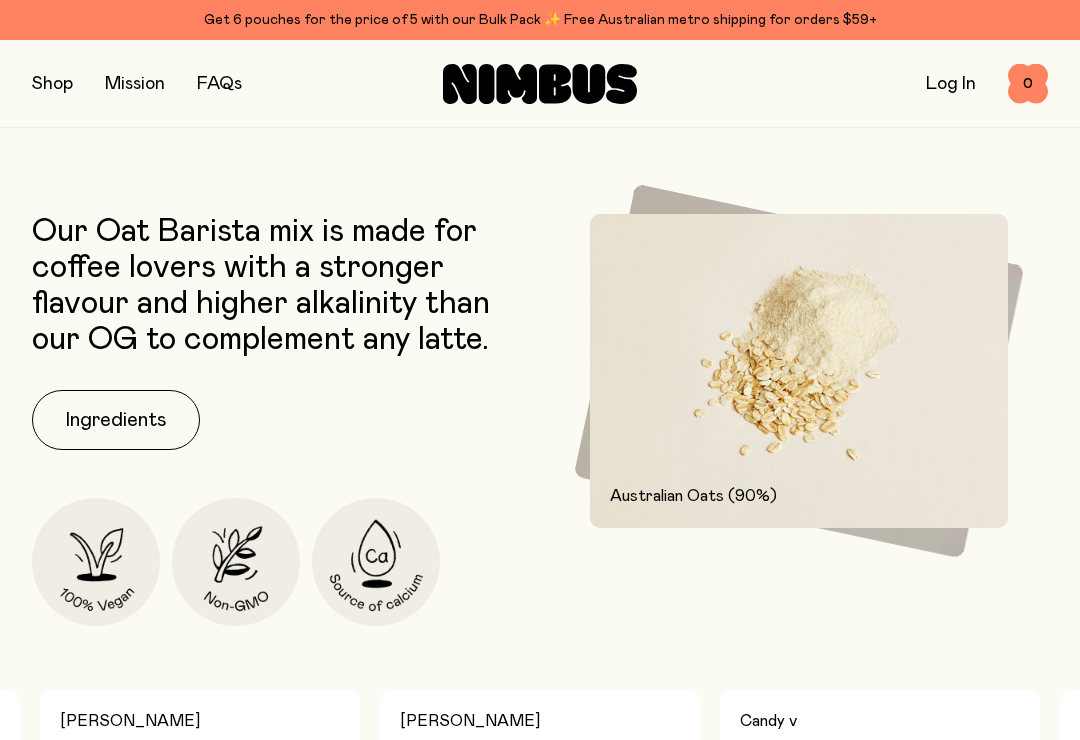 scroll, scrollTop: 762, scrollLeft: 0, axis: vertical 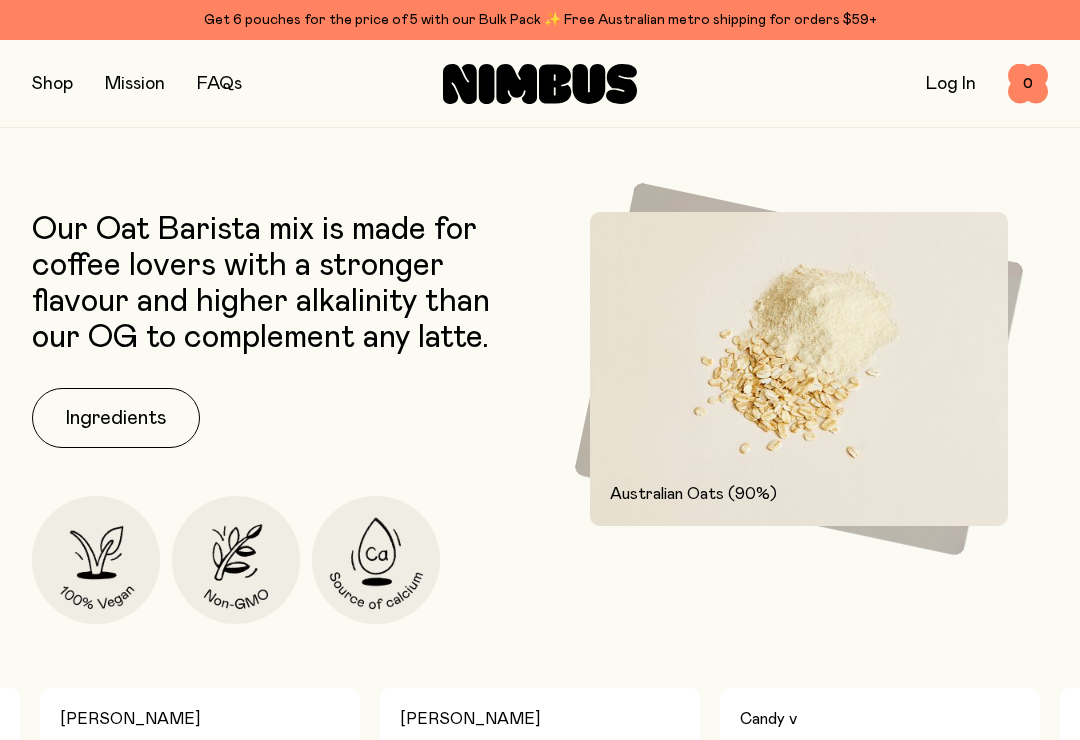 click on "Ingredients" at bounding box center [116, 418] 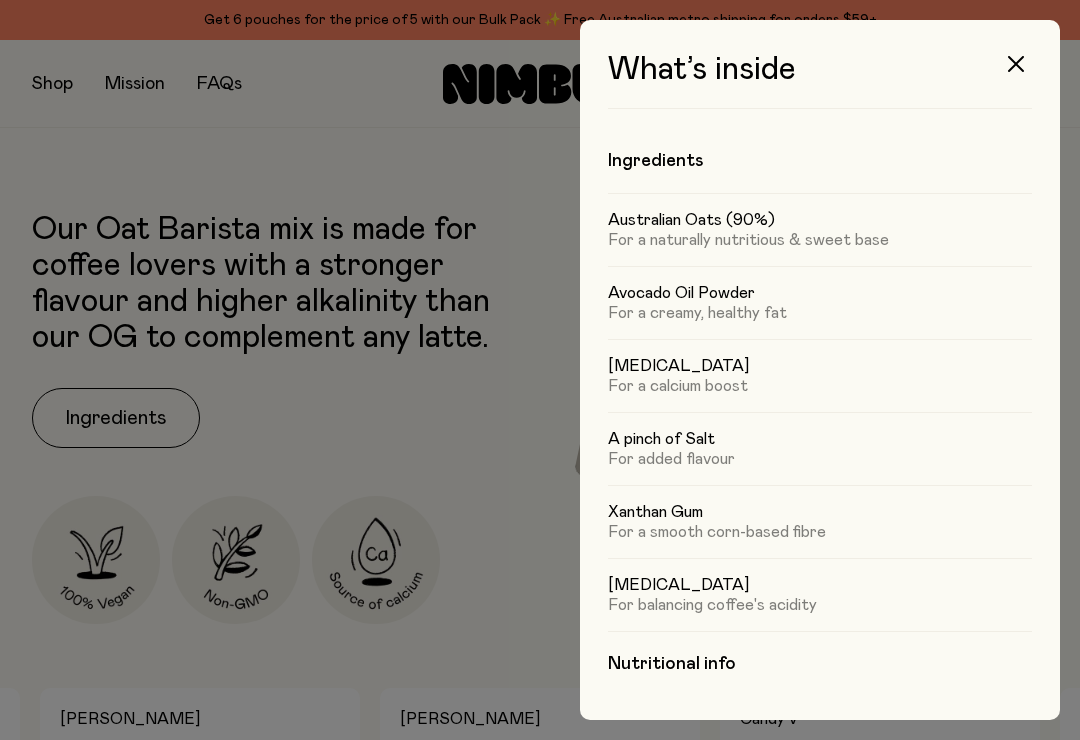 click at bounding box center (1016, 64) 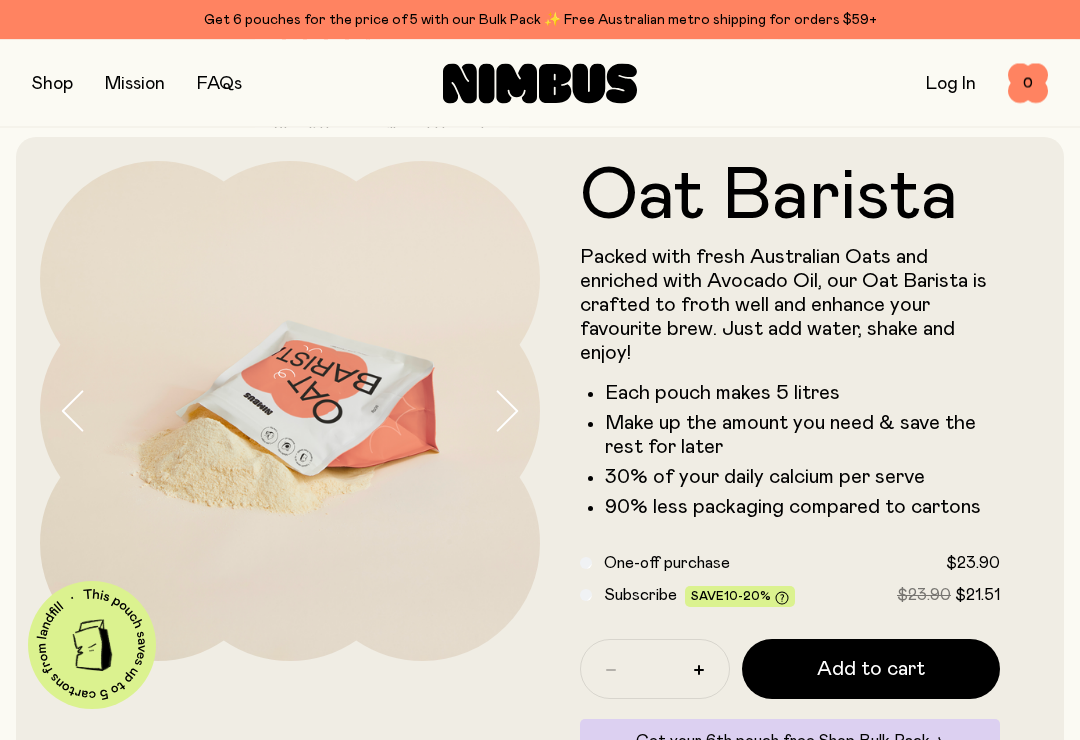 scroll, scrollTop: 0, scrollLeft: 0, axis: both 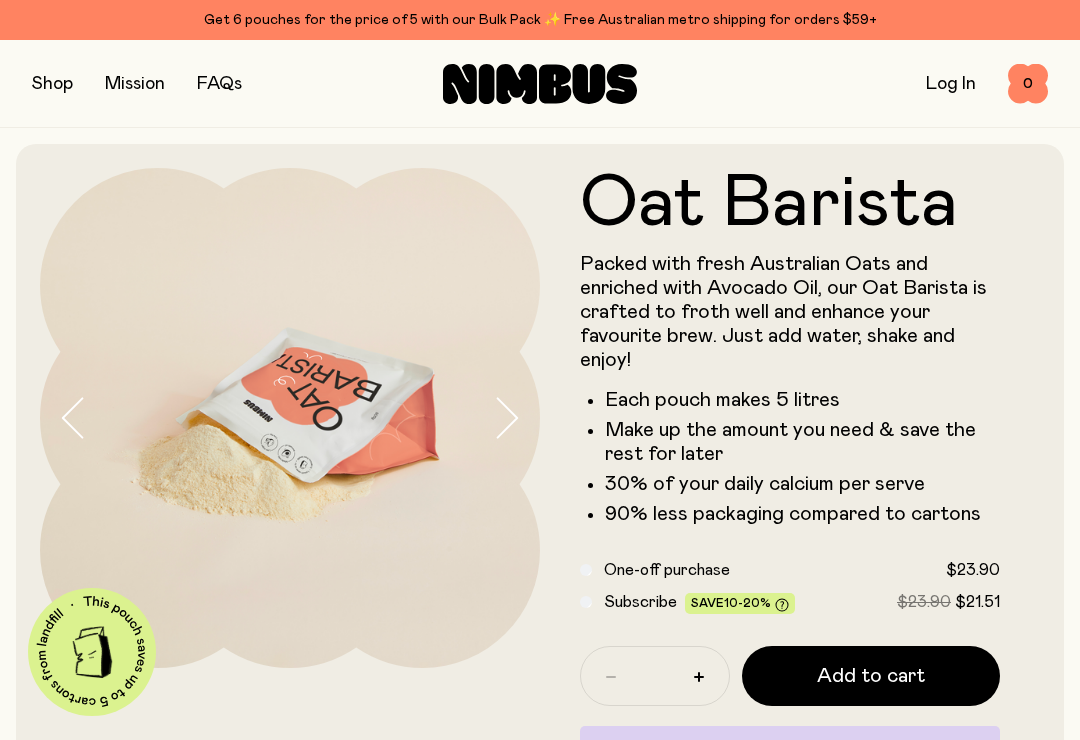 click at bounding box center (52, 84) 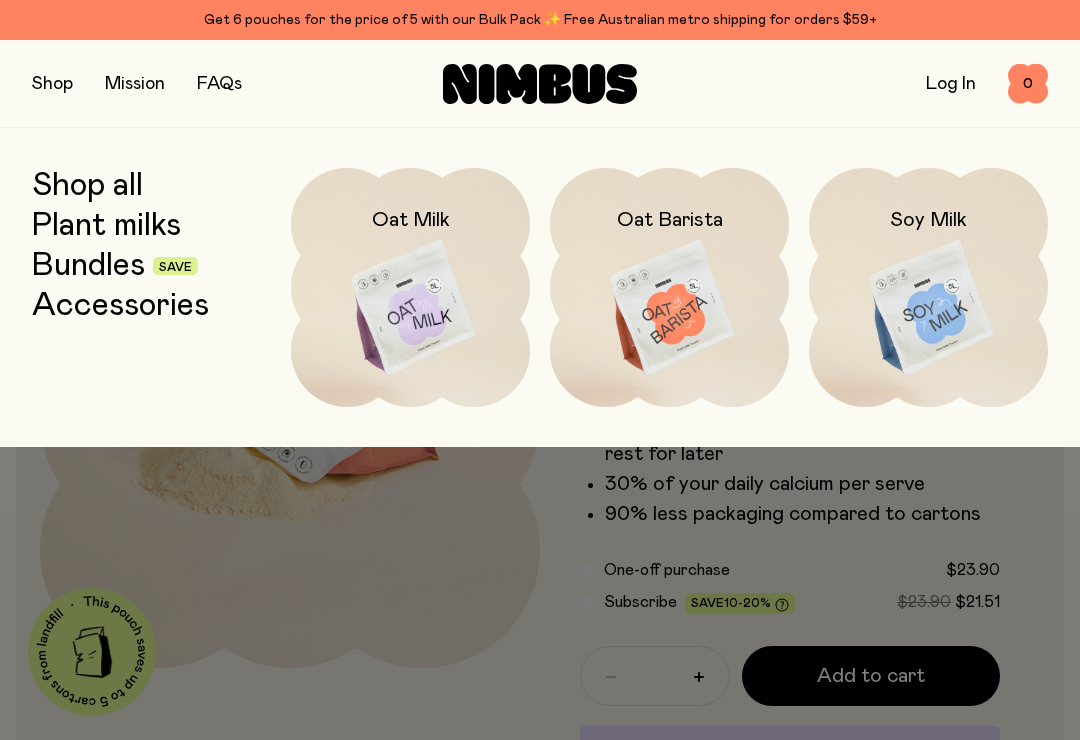 click on "Shop all" at bounding box center [87, 186] 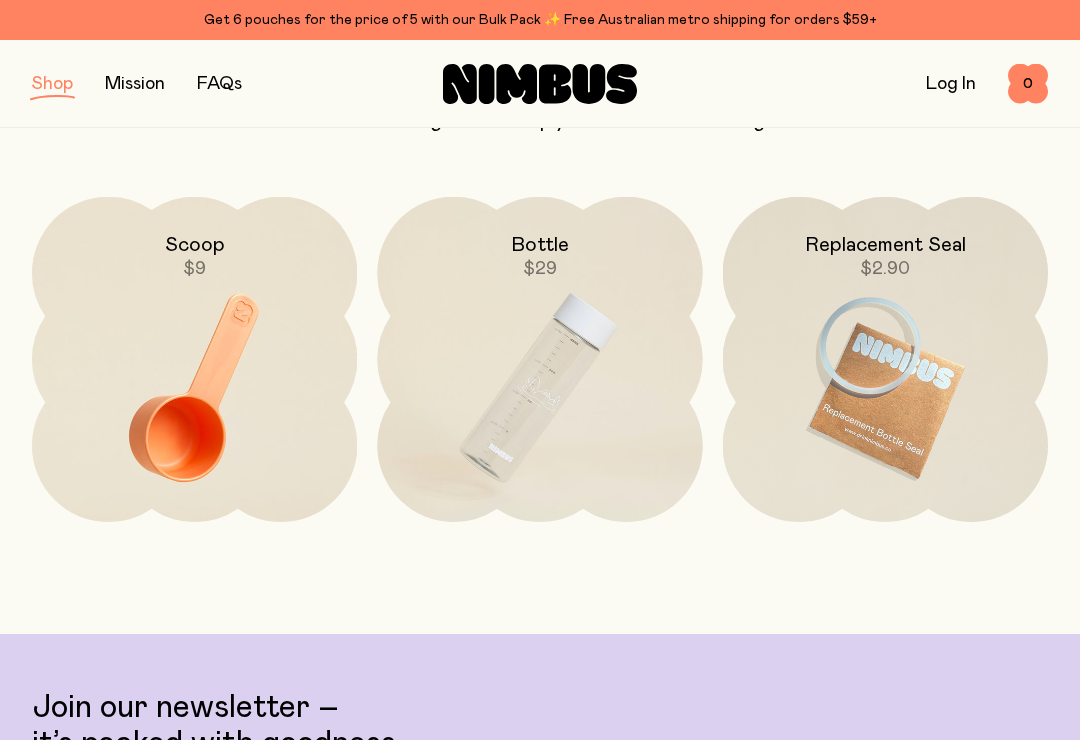 scroll, scrollTop: 2505, scrollLeft: 0, axis: vertical 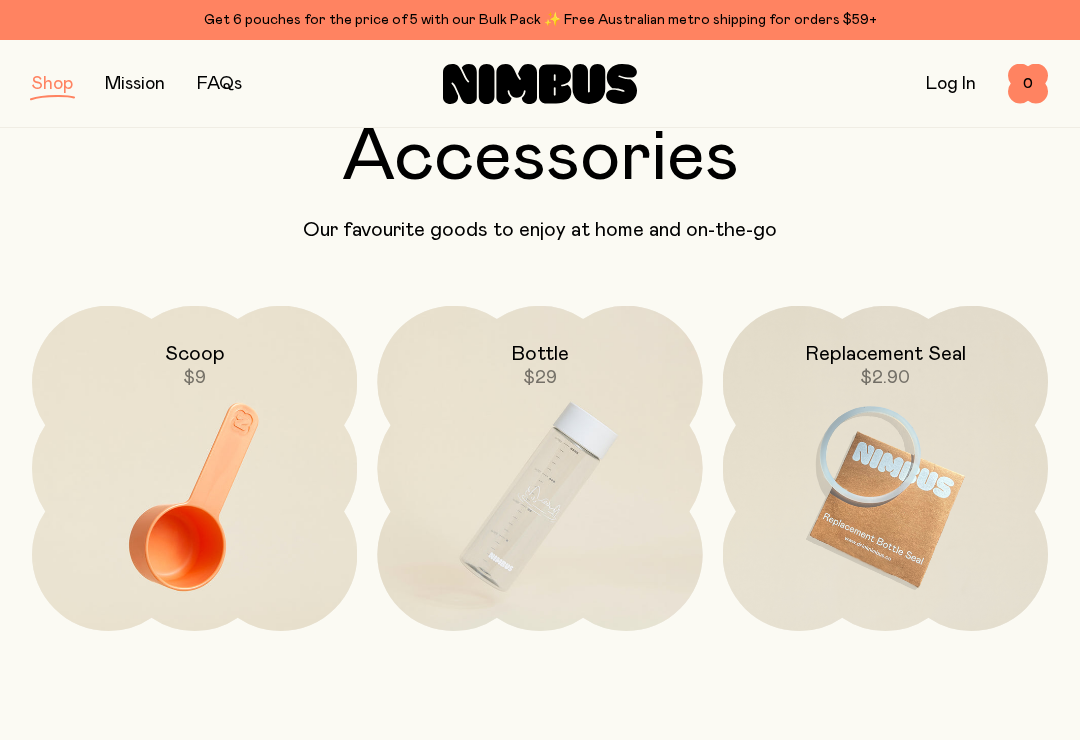 click at bounding box center (885, 497) 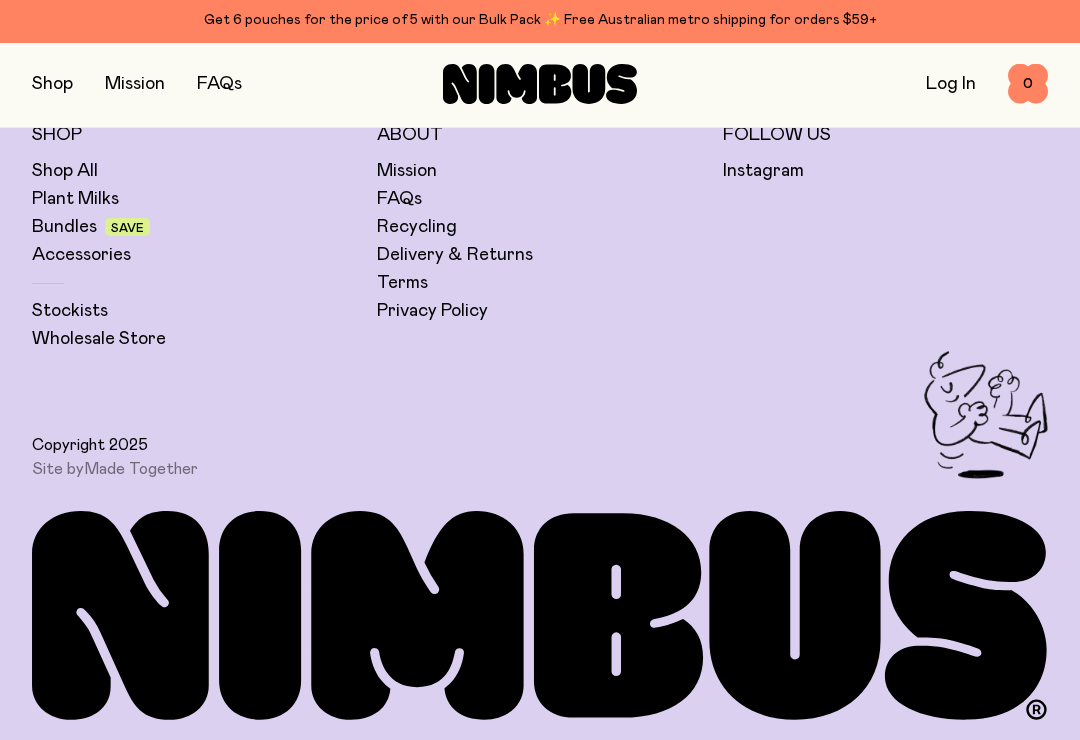 scroll, scrollTop: 0, scrollLeft: 0, axis: both 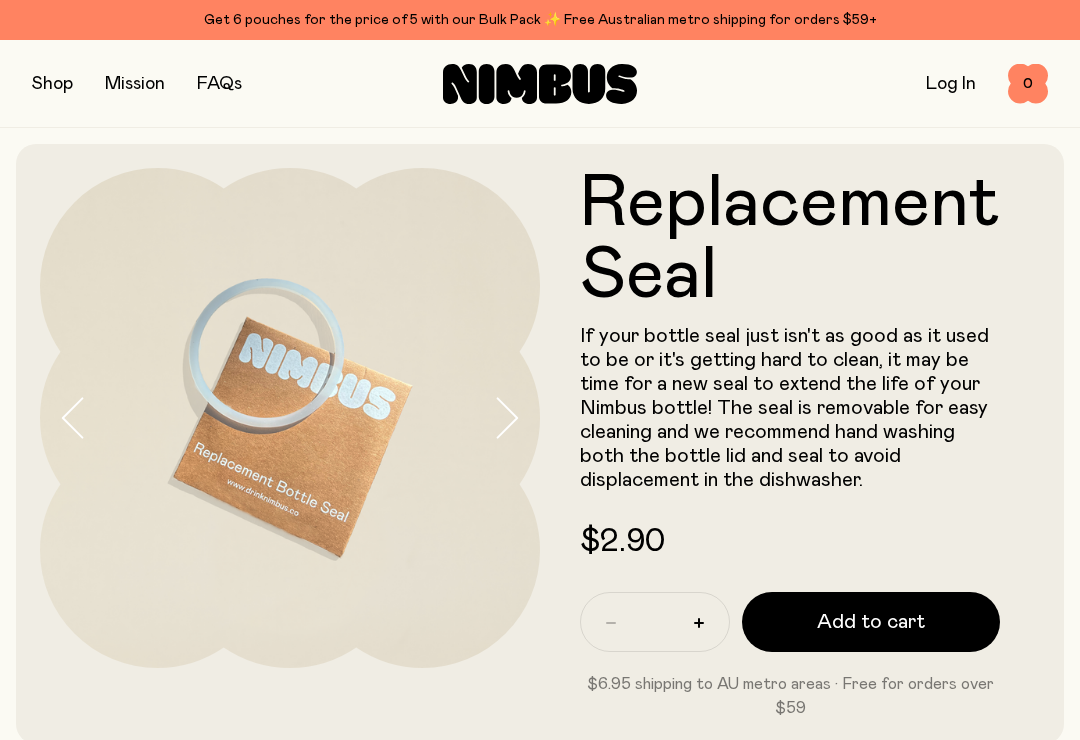 click at bounding box center [52, 84] 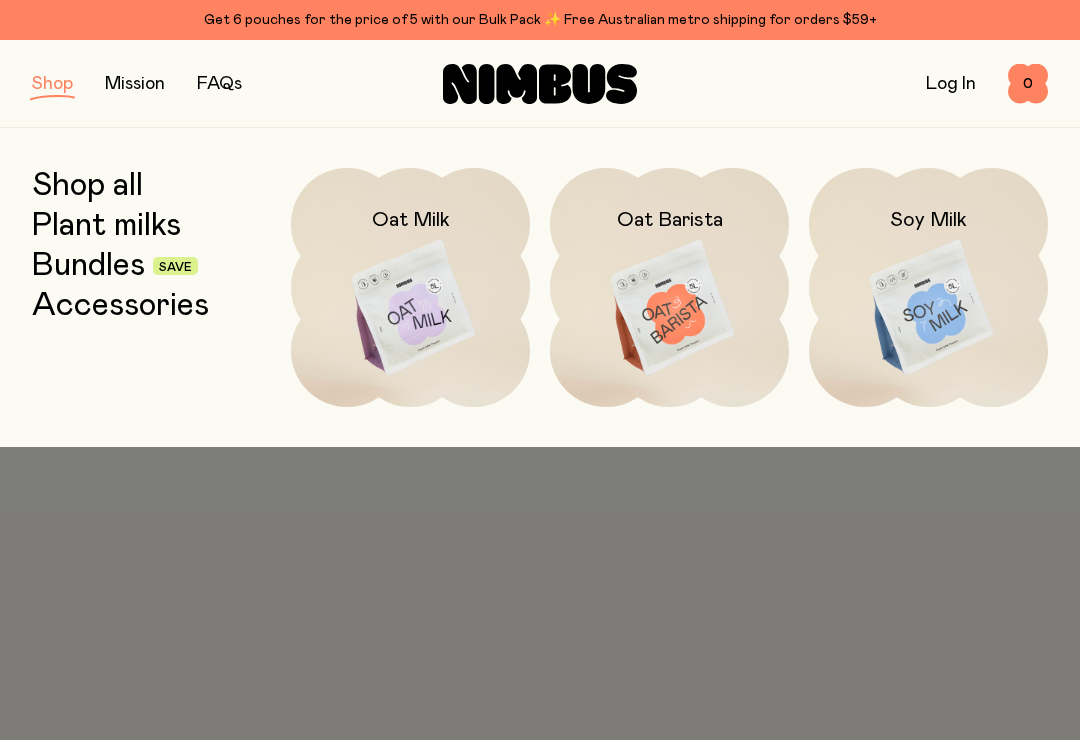 scroll, scrollTop: 2505, scrollLeft: 0, axis: vertical 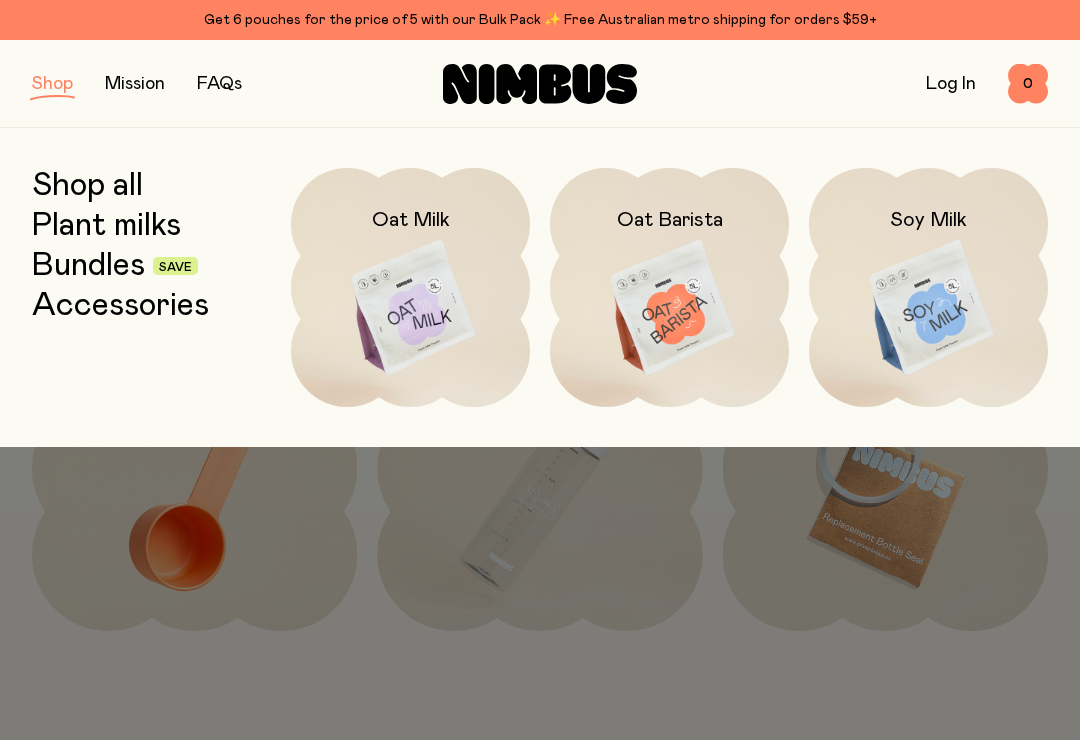 click at bounding box center [540, 370] 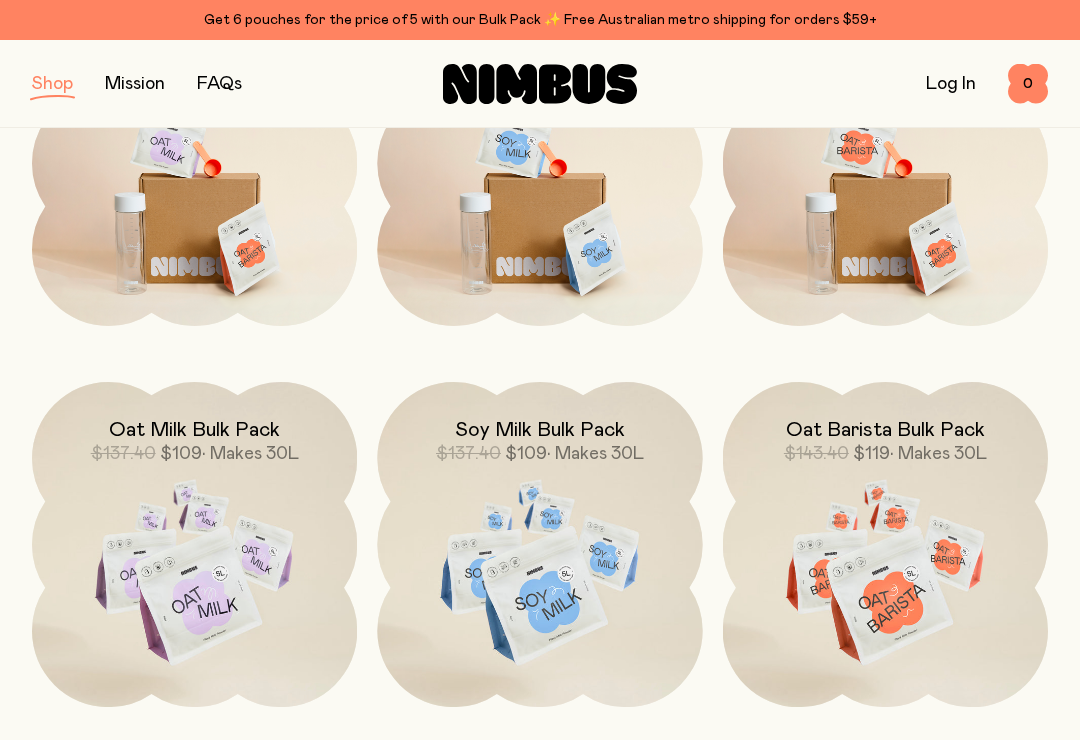 scroll, scrollTop: 1424, scrollLeft: 0, axis: vertical 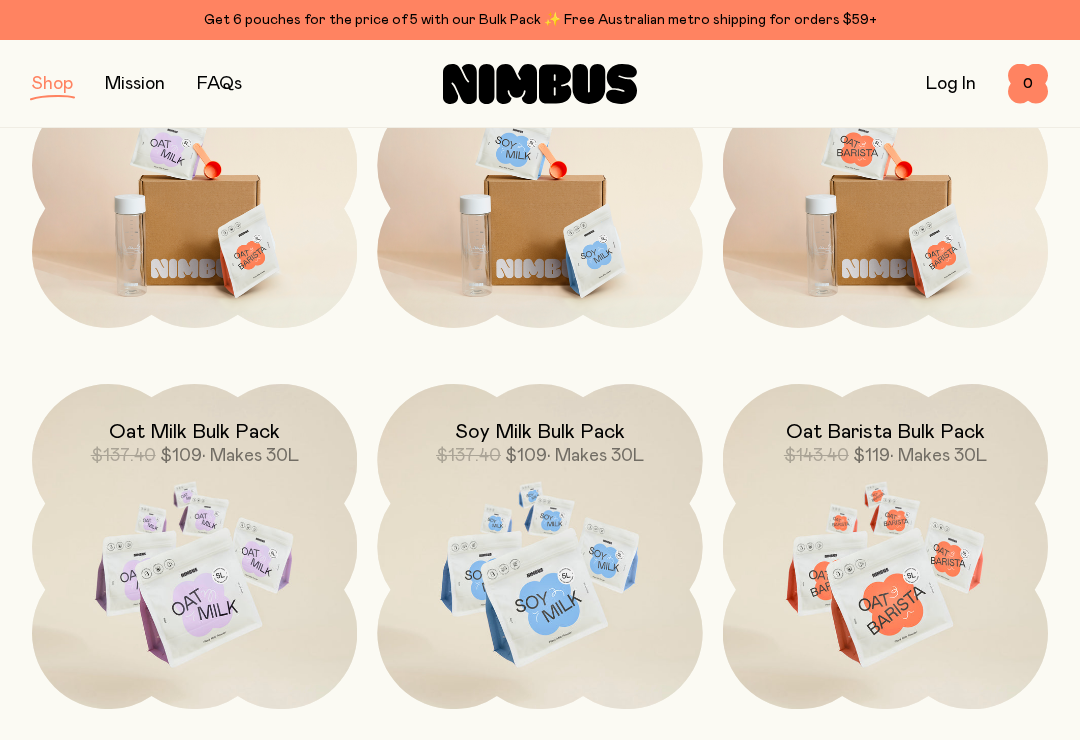 click on "Oat Barista Bulk Pack" at bounding box center [885, 432] 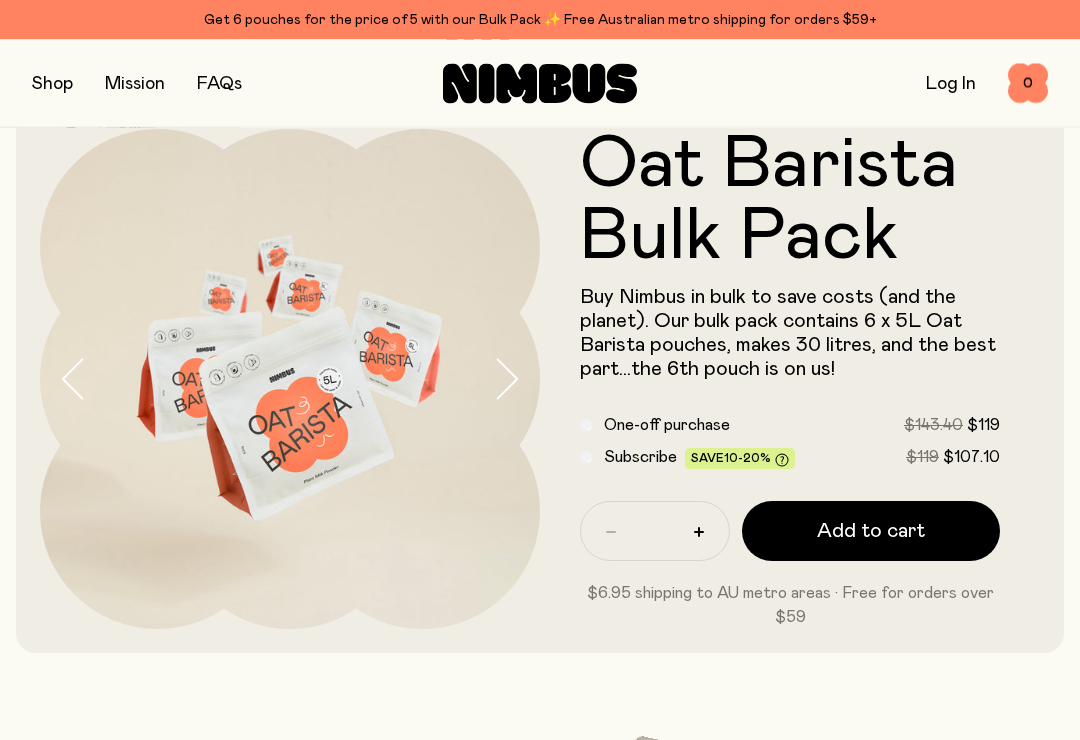 scroll, scrollTop: 39, scrollLeft: 0, axis: vertical 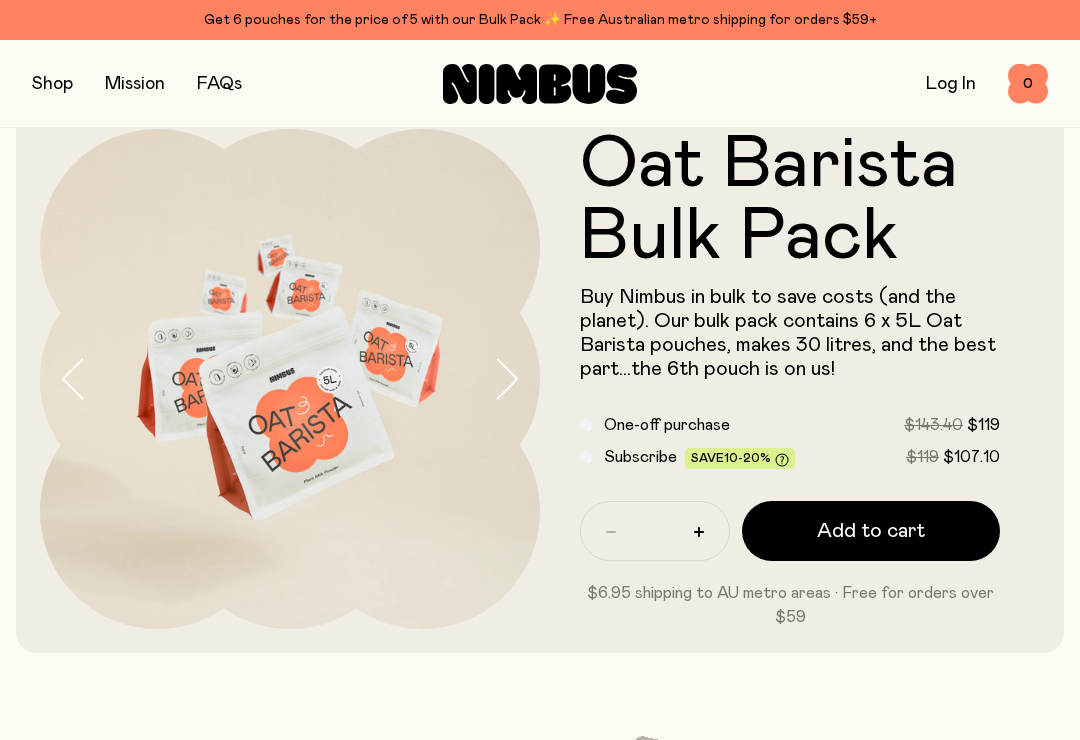 click on "Add to cart" at bounding box center [871, 531] 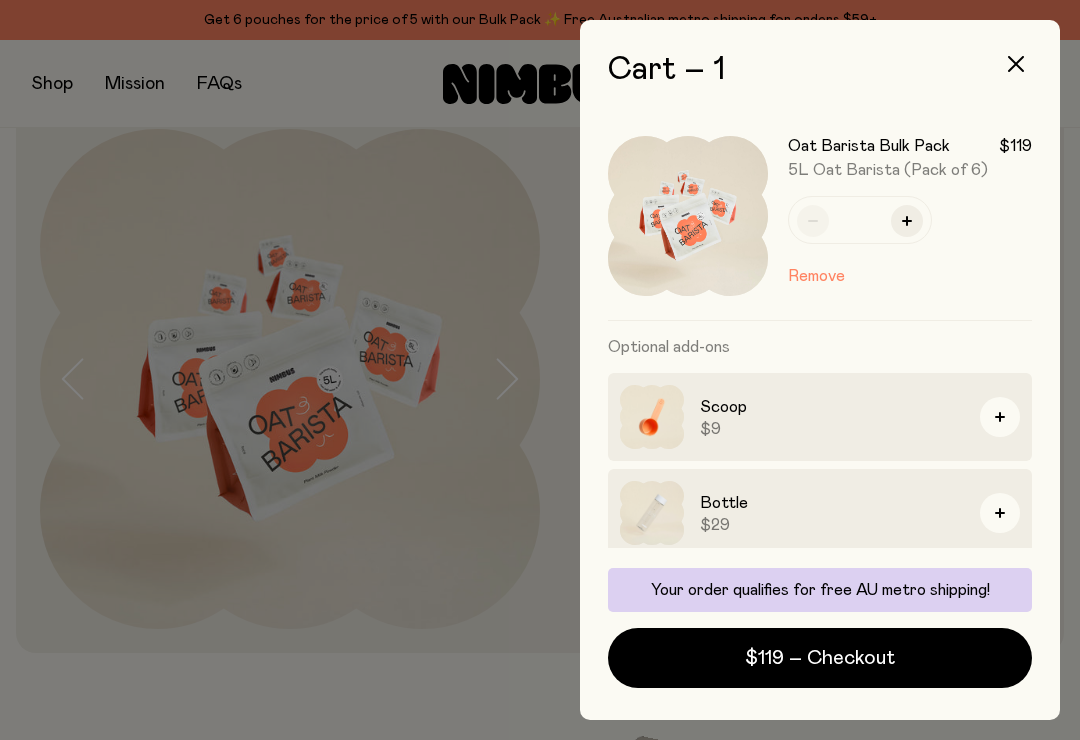 click at bounding box center (1016, 64) 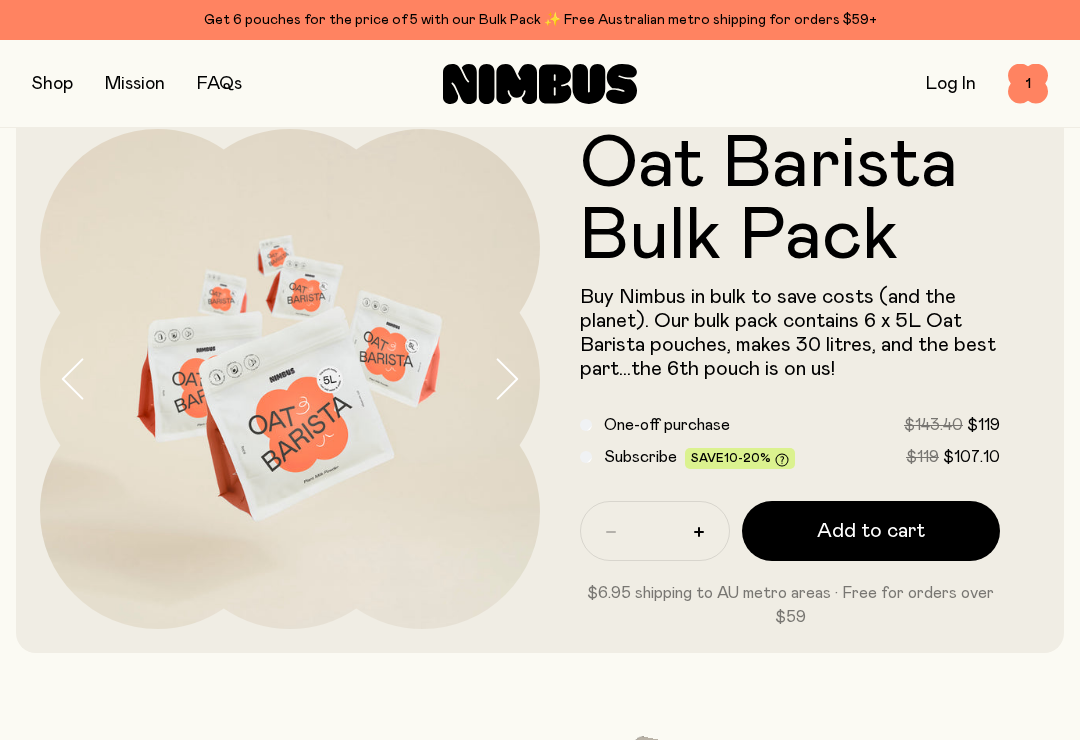 click on "Log In" at bounding box center [951, 84] 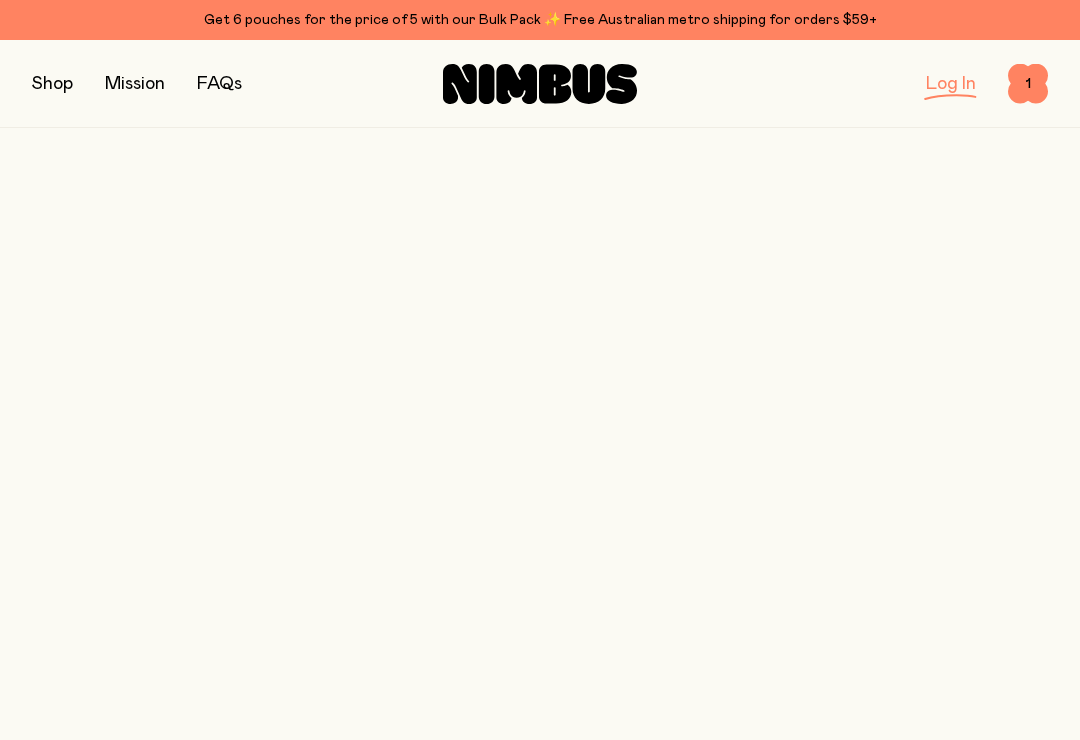 scroll, scrollTop: 0, scrollLeft: 0, axis: both 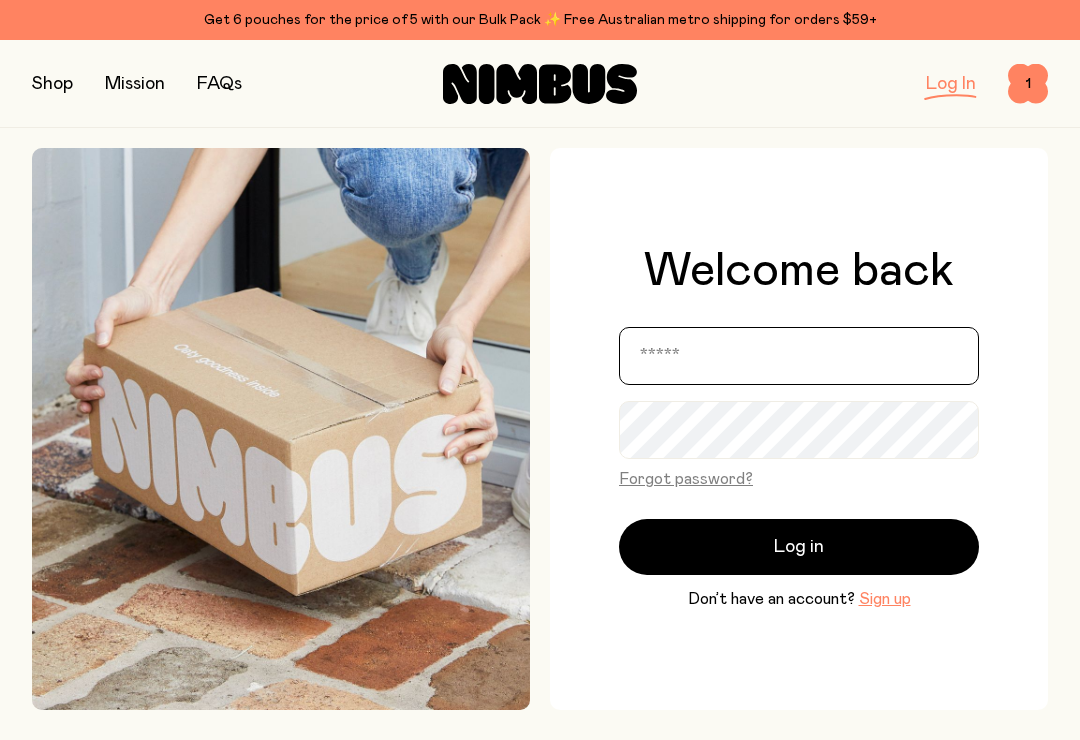 click at bounding box center (799, 356) 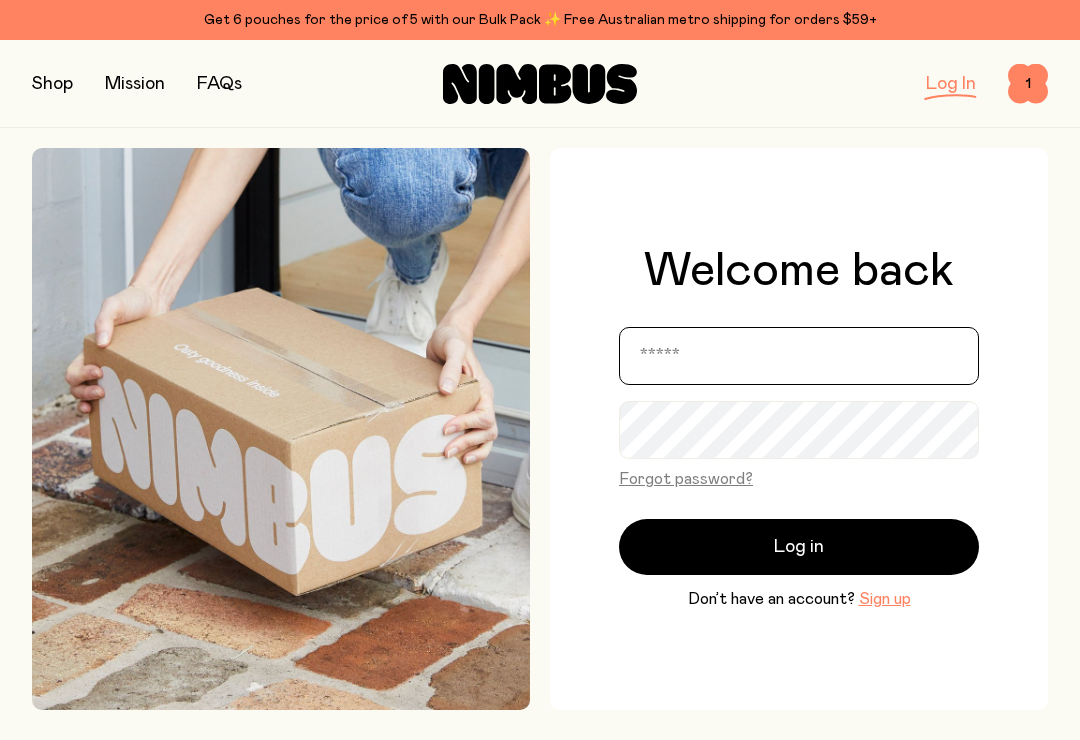 type on "**********" 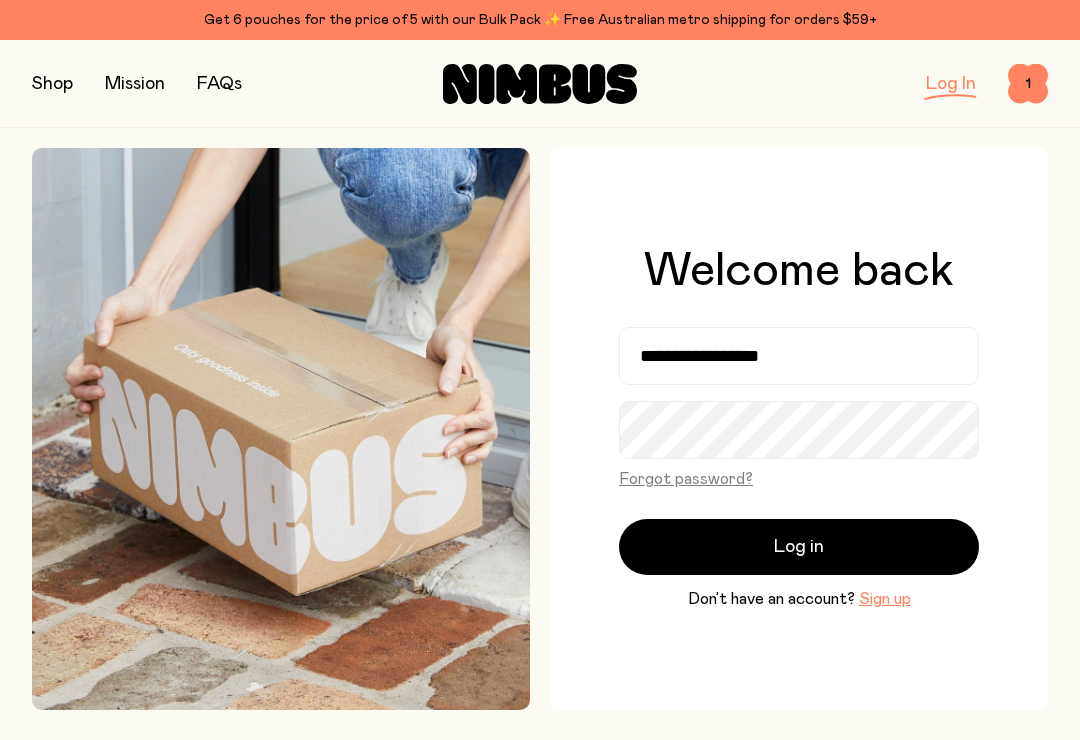 click on "Log in" at bounding box center (799, 547) 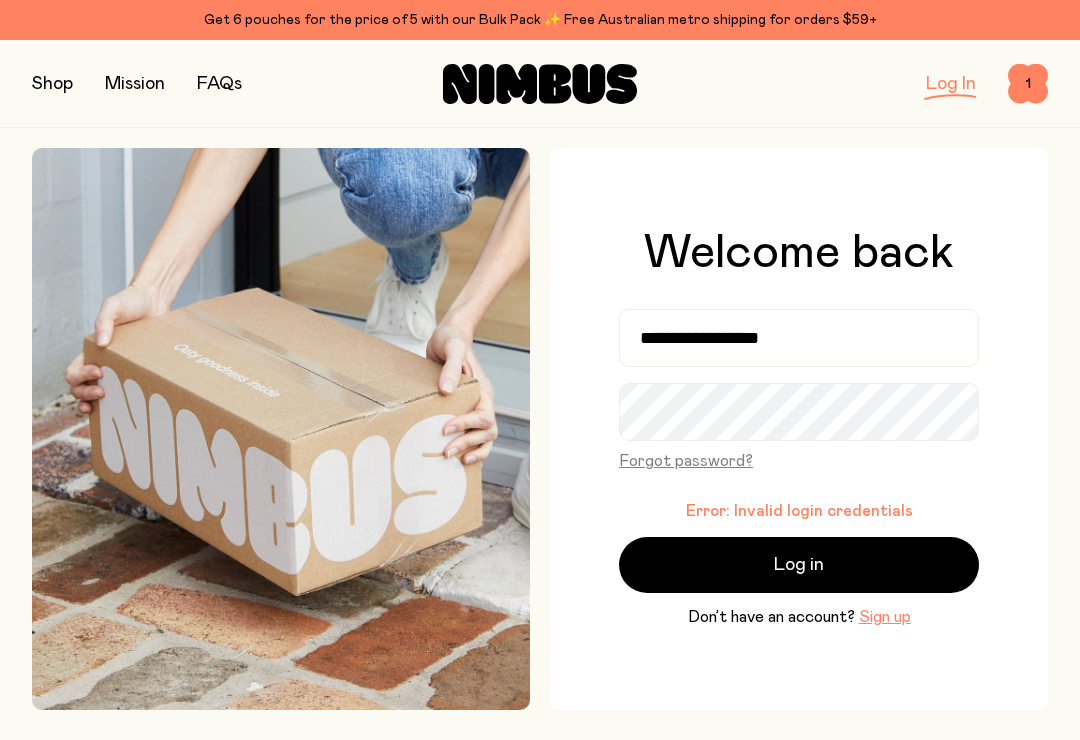 click on "Log in" at bounding box center [799, 565] 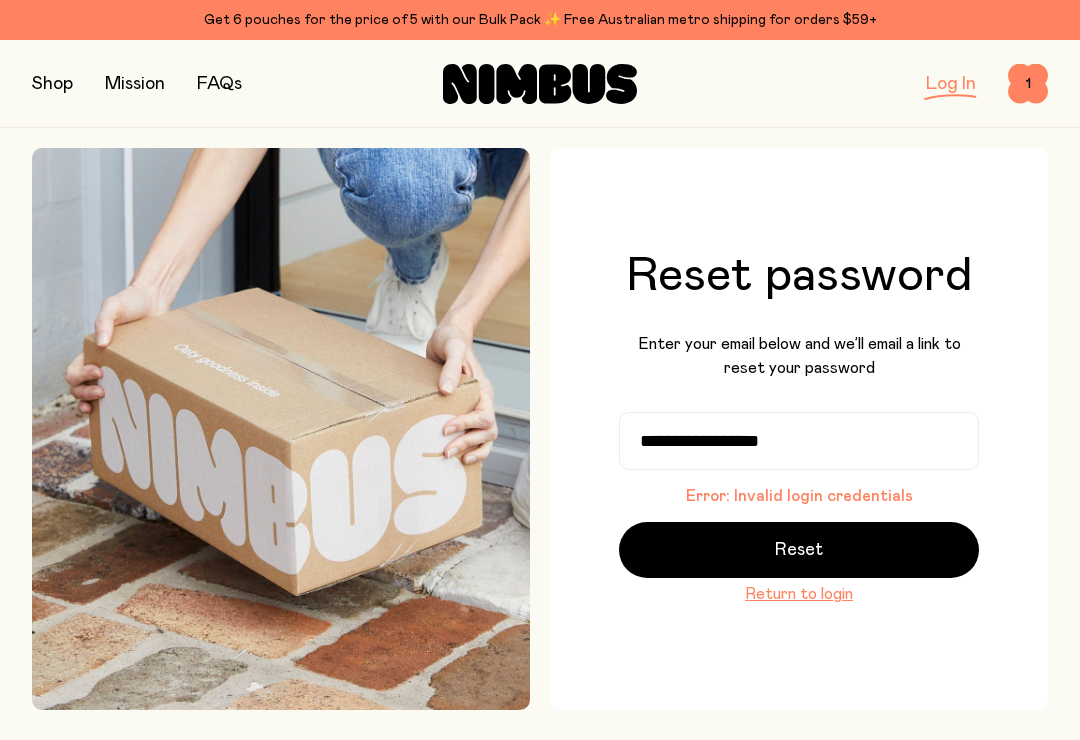 click on "Reset" at bounding box center [799, 550] 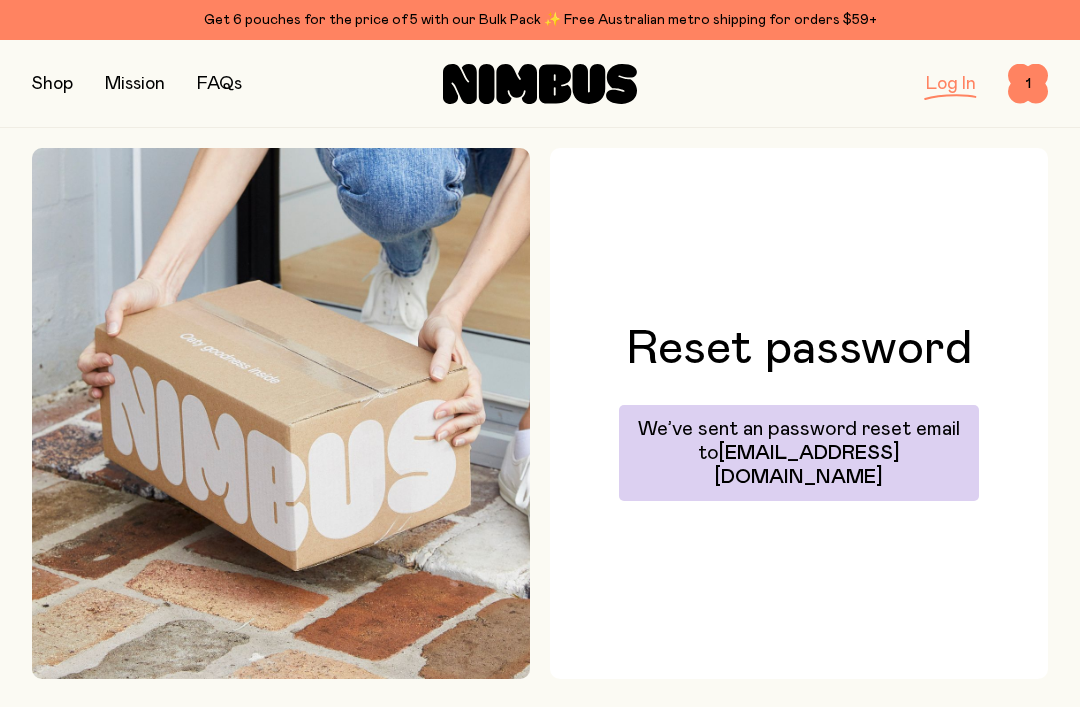 click on "Log In" at bounding box center (951, 84) 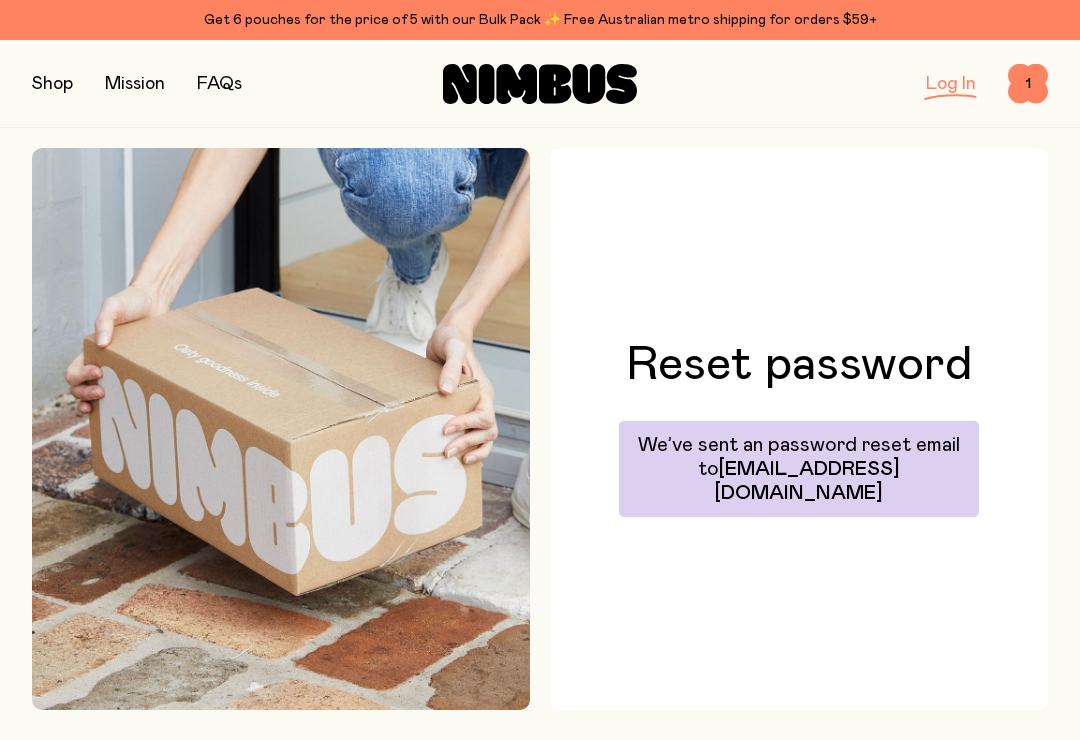 click at bounding box center (52, 84) 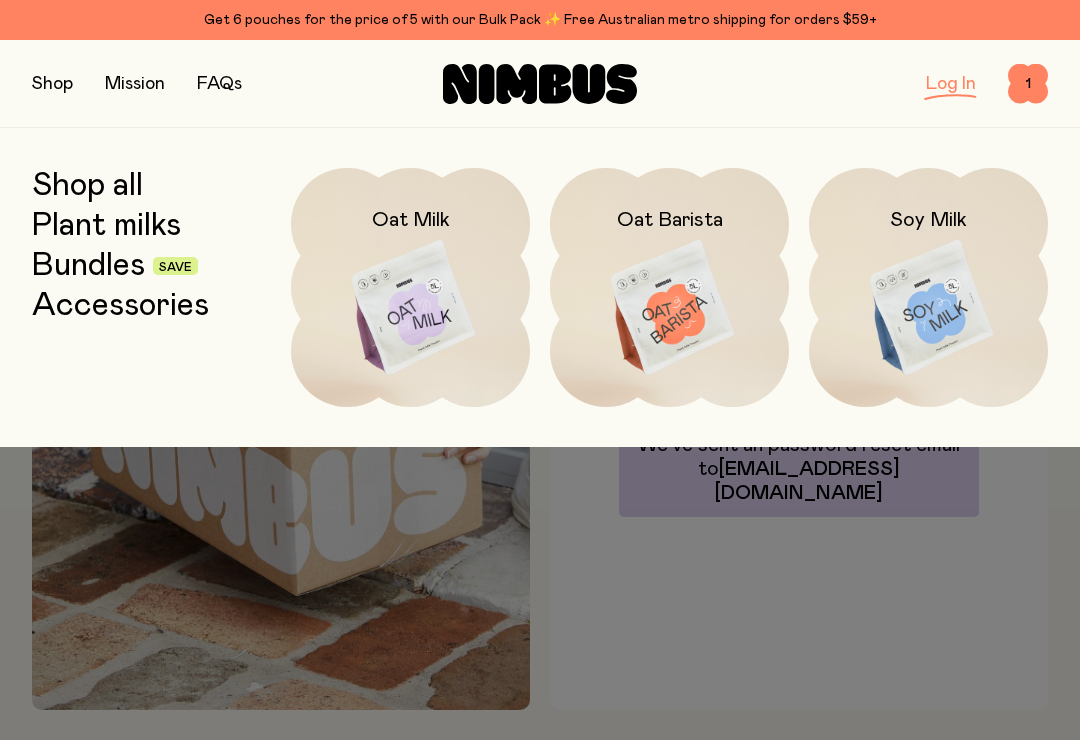 click on "1" at bounding box center (1028, 84) 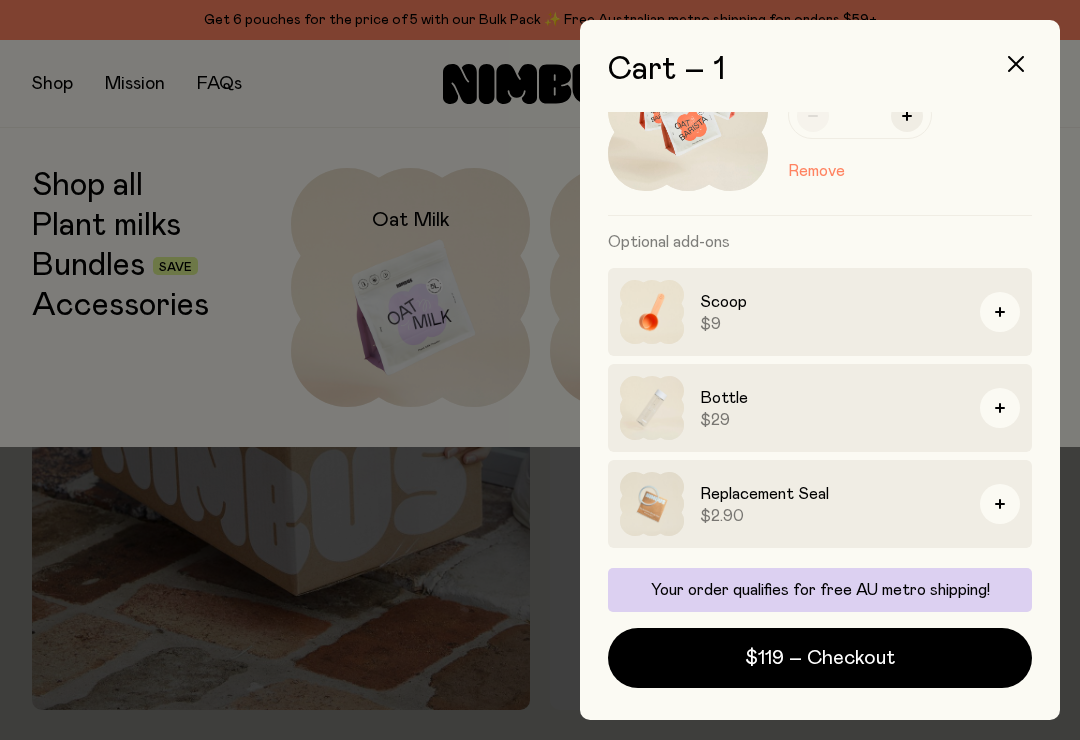 scroll, scrollTop: 105, scrollLeft: 0, axis: vertical 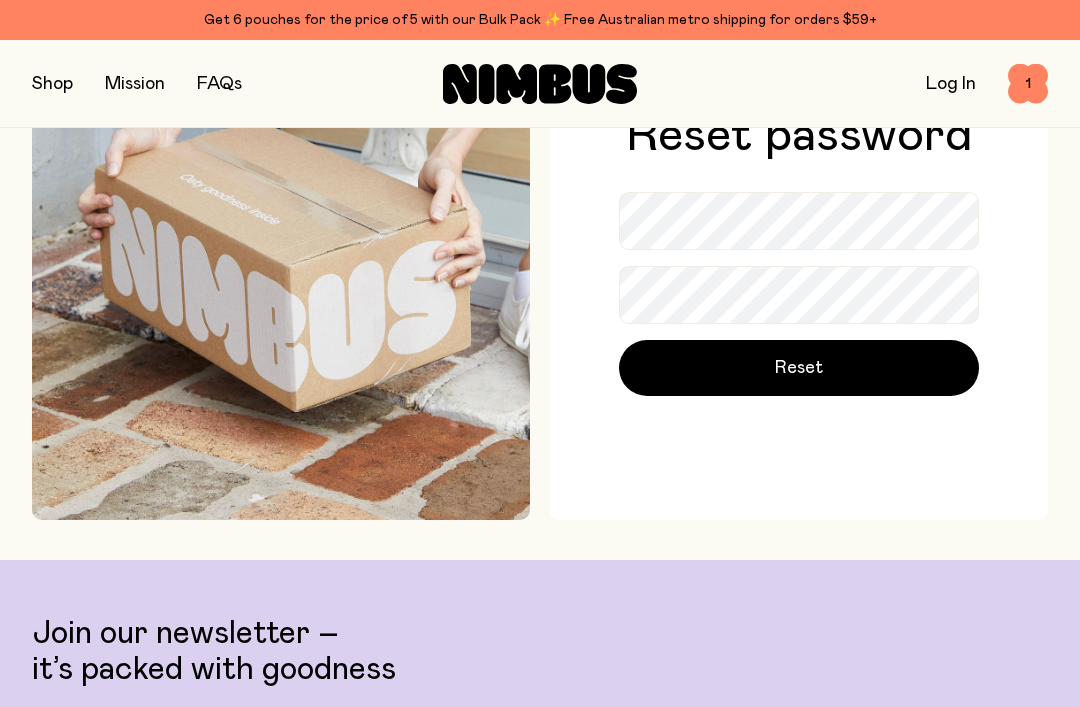 click on "Reset" at bounding box center [799, 368] 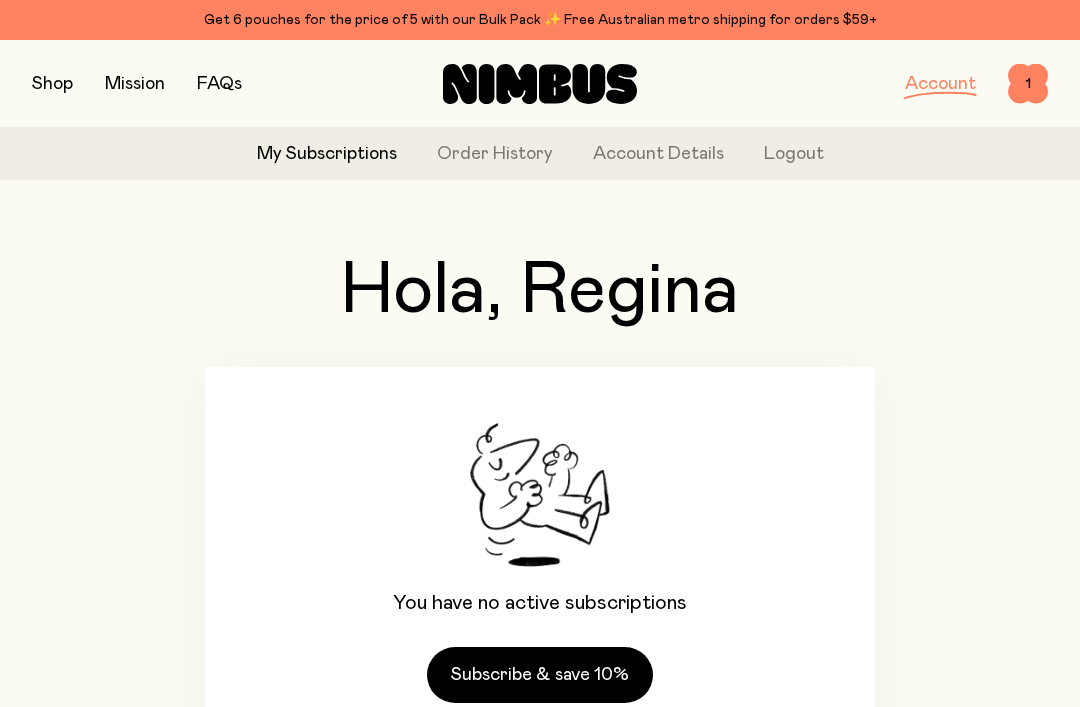 scroll, scrollTop: 0, scrollLeft: 0, axis: both 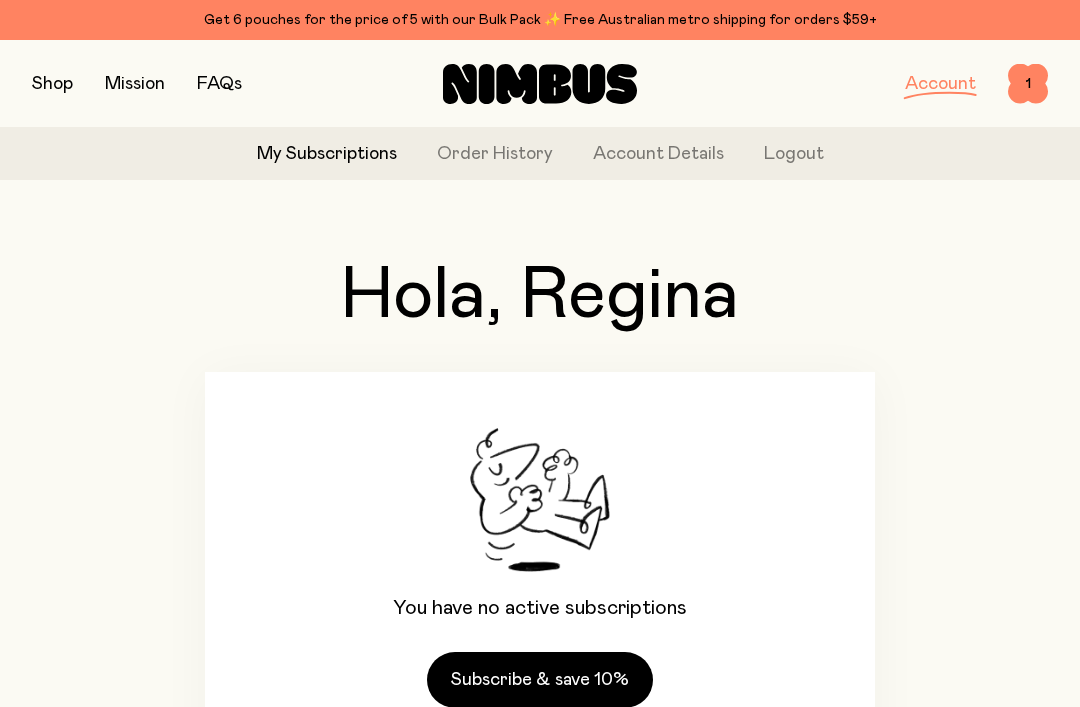 click on "1" at bounding box center (1028, 84) 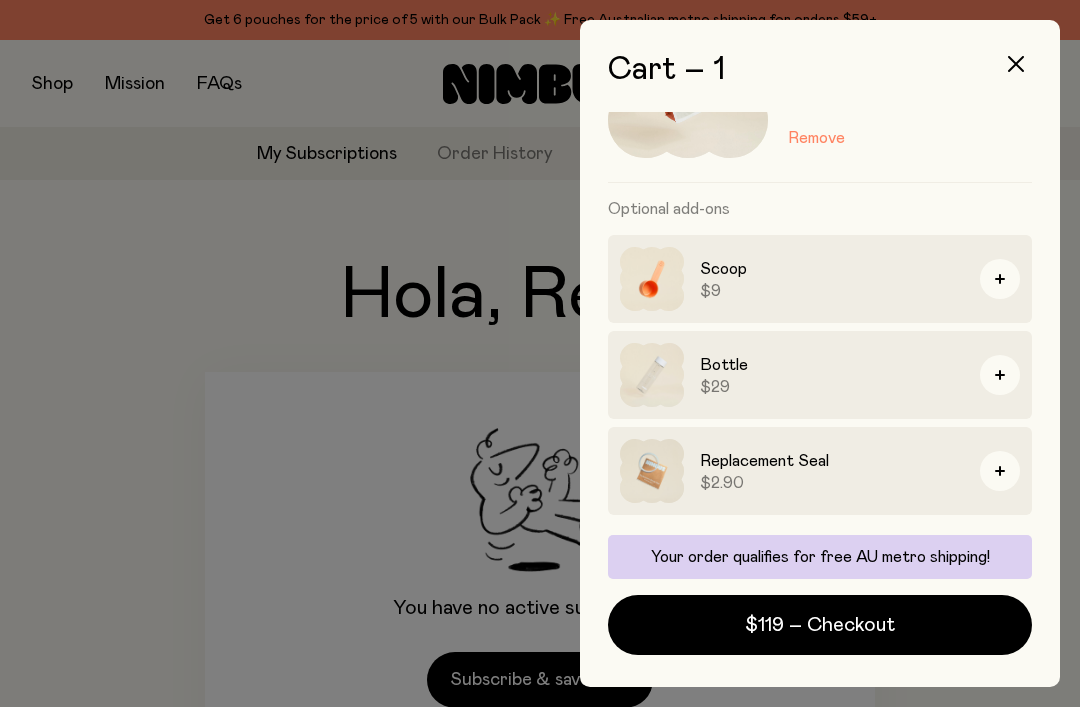 scroll, scrollTop: 138, scrollLeft: 0, axis: vertical 